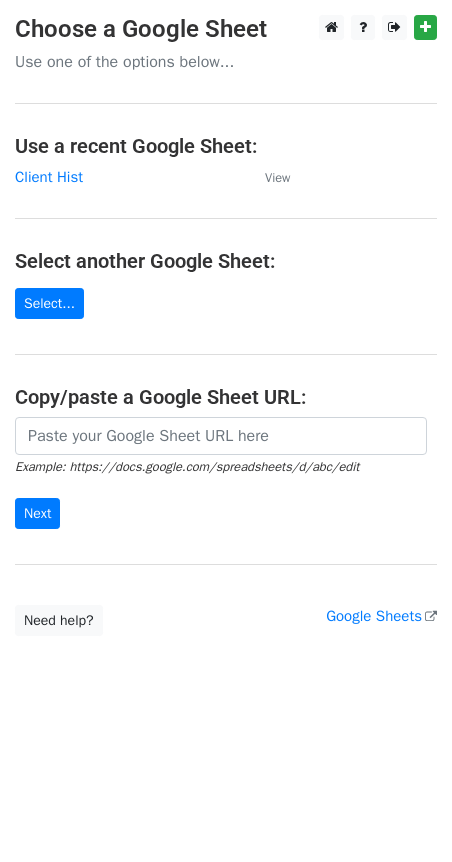 scroll, scrollTop: 0, scrollLeft: 0, axis: both 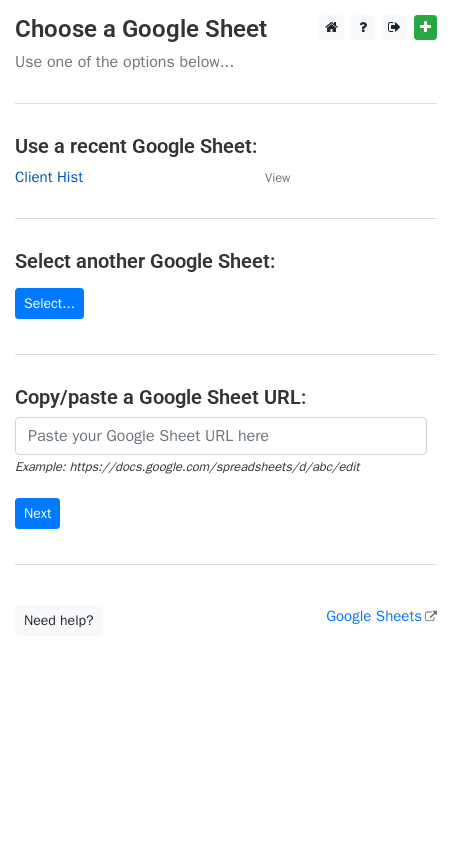click on "Client Hist" at bounding box center [49, 177] 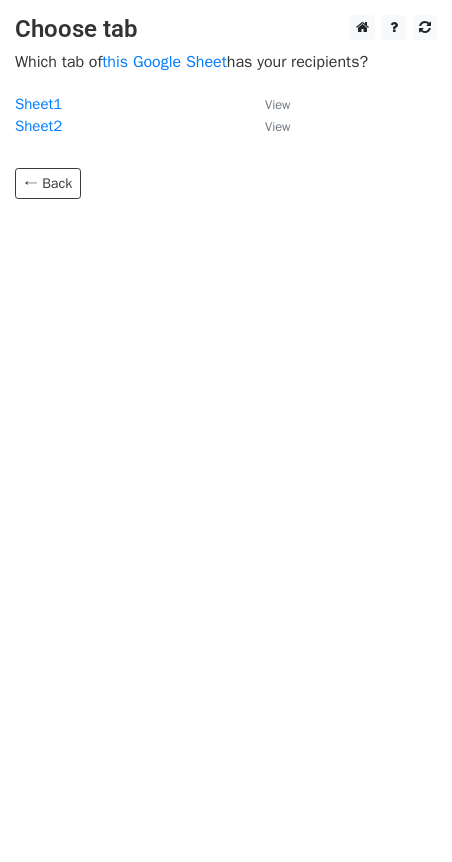 scroll, scrollTop: 0, scrollLeft: 0, axis: both 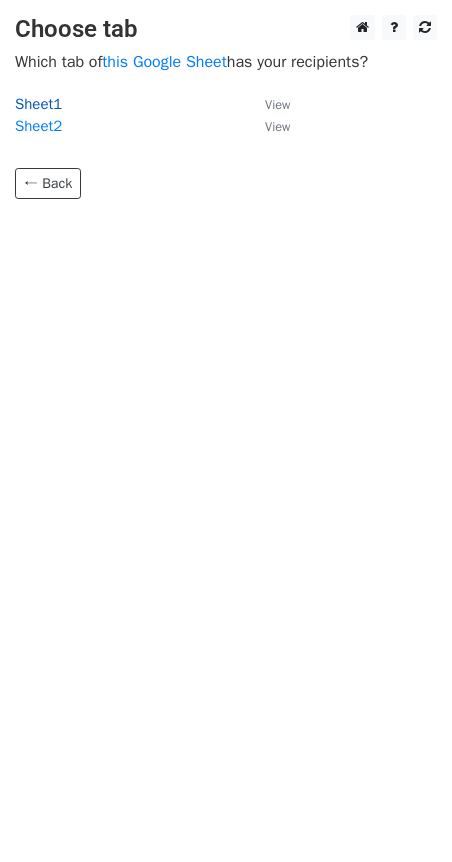 click on "Sheet1" at bounding box center [38, 104] 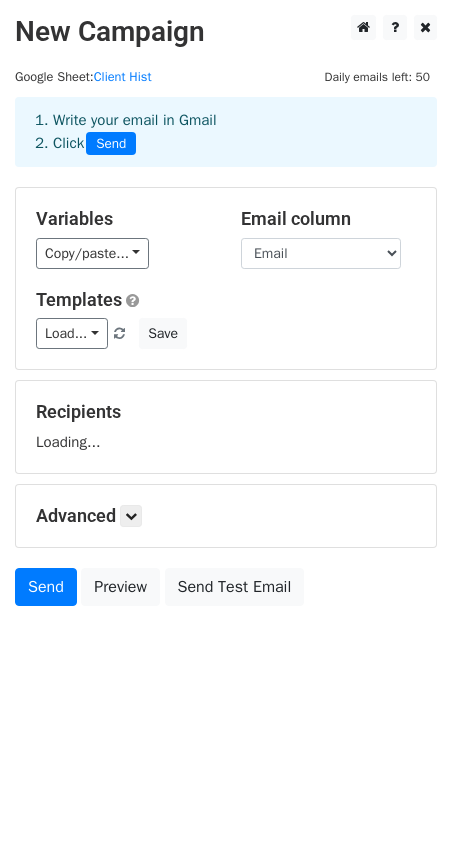 scroll, scrollTop: 0, scrollLeft: 0, axis: both 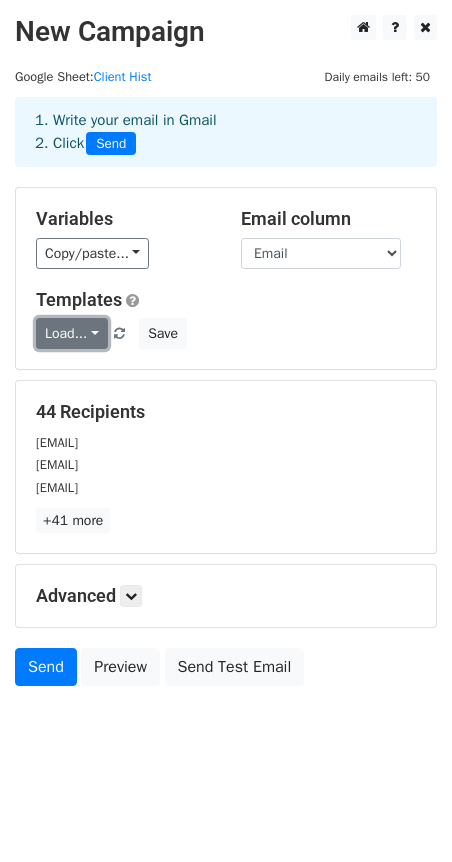 click on "Load..." at bounding box center (72, 333) 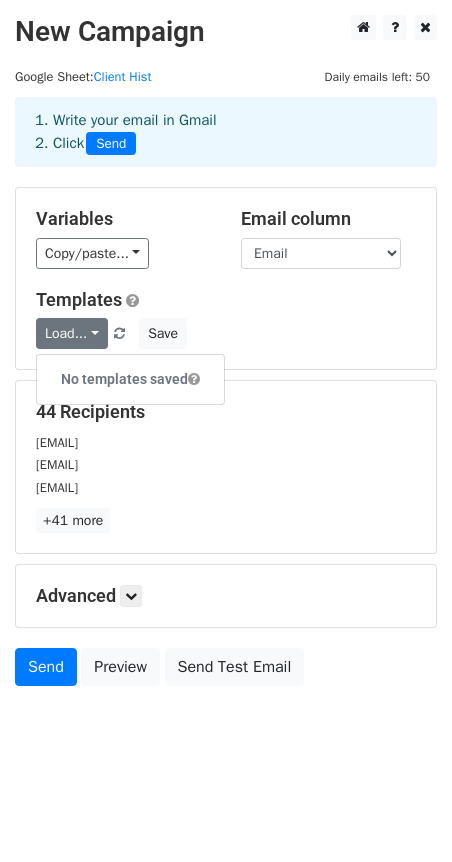 click on "Load...
No templates saved
Save" at bounding box center [226, 333] 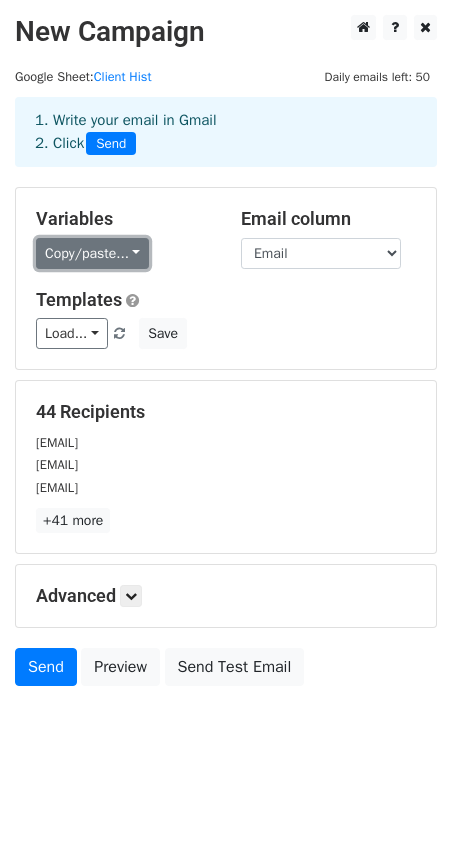 click on "Copy/paste..." at bounding box center [92, 253] 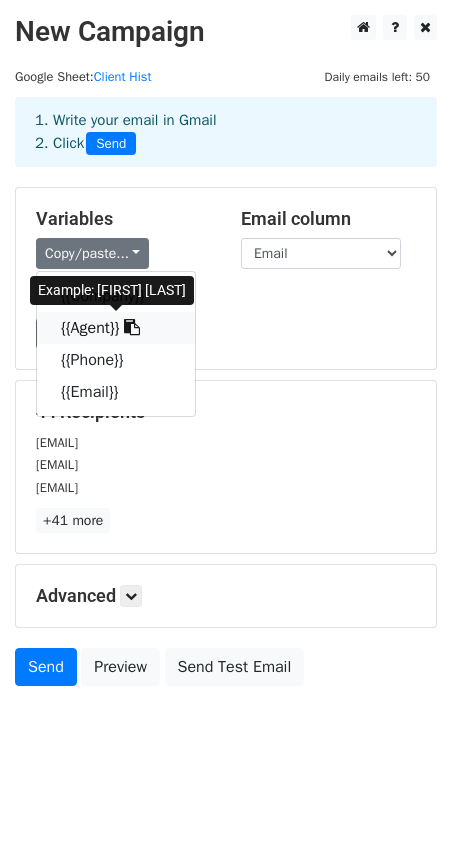 click on "{{Agent}}" at bounding box center [116, 328] 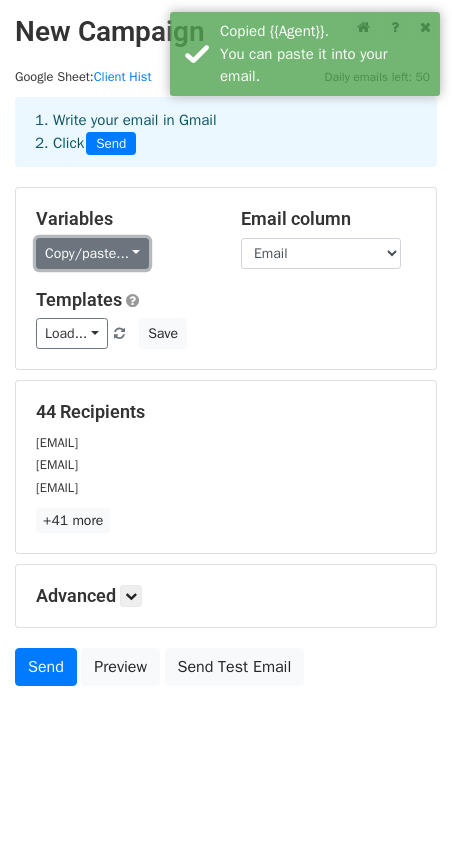 click on "Copy/paste..." at bounding box center [92, 253] 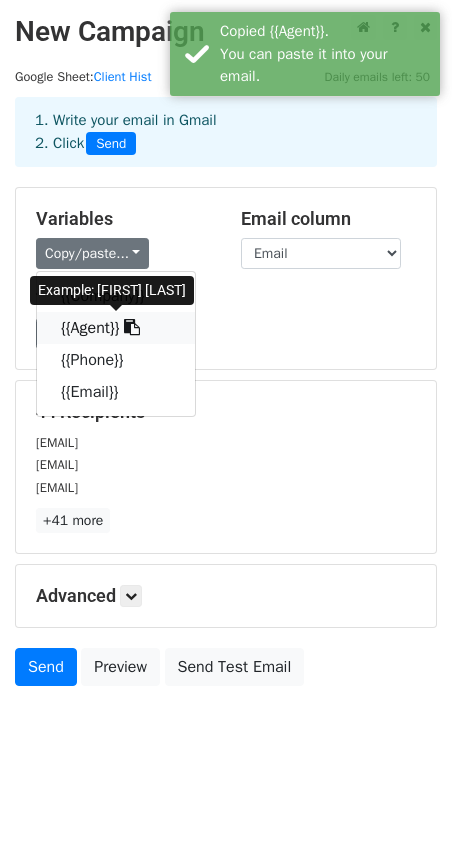 click on "{{Agent}}" at bounding box center [116, 328] 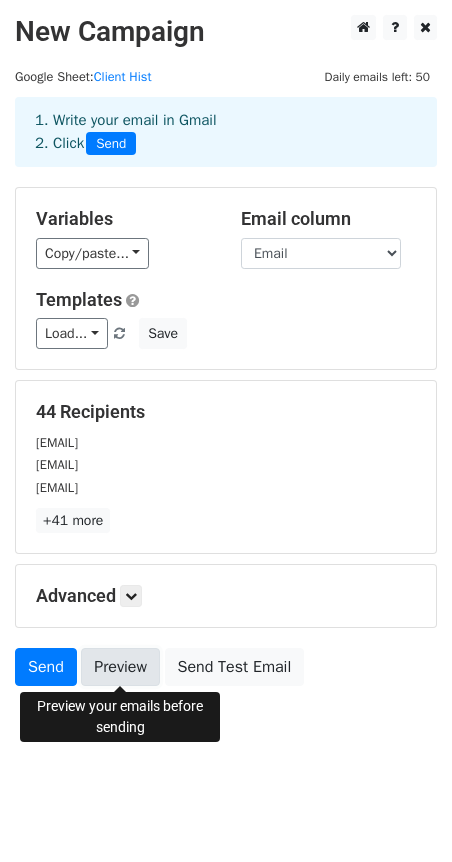 click on "Preview" at bounding box center [120, 667] 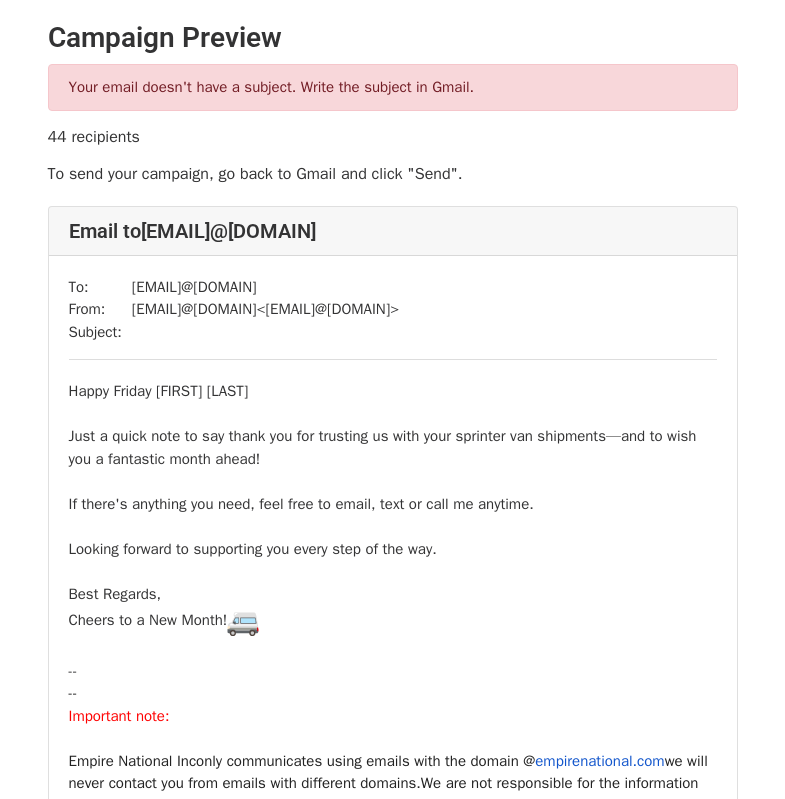 scroll, scrollTop: 0, scrollLeft: 0, axis: both 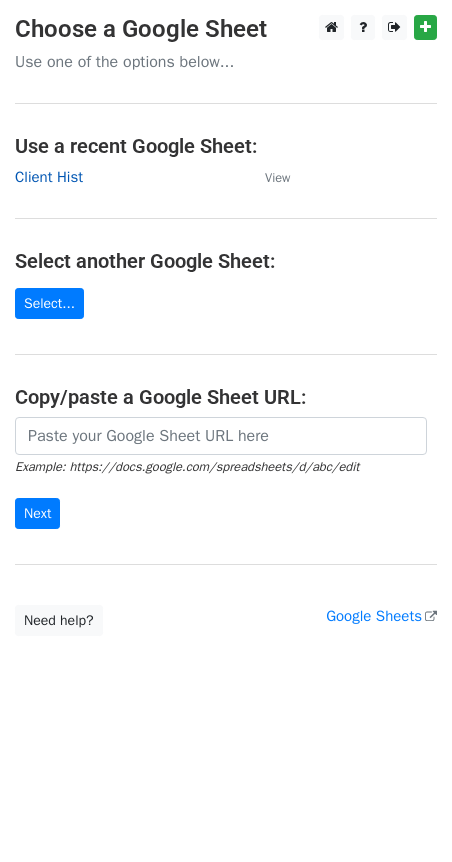 click on "Client Hist" at bounding box center (49, 177) 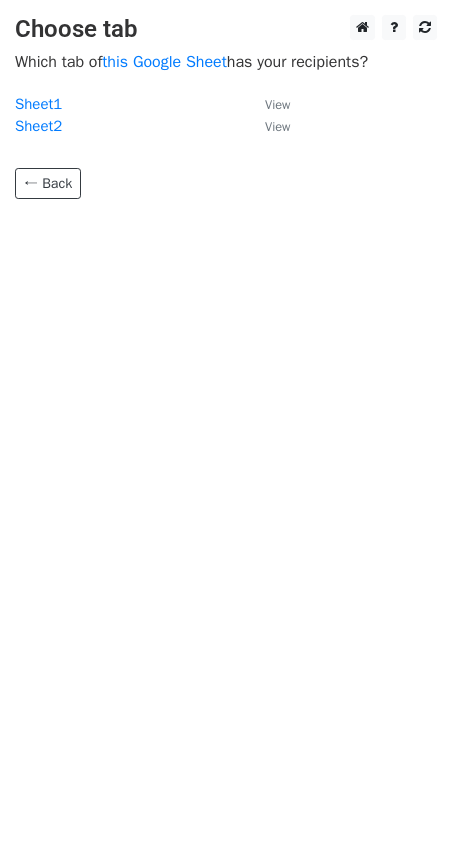 scroll, scrollTop: 0, scrollLeft: 0, axis: both 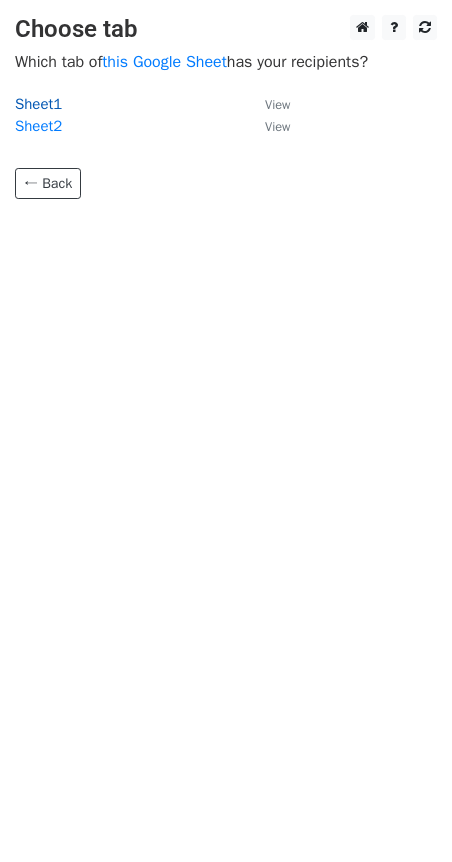 click on "Sheet1" at bounding box center [38, 104] 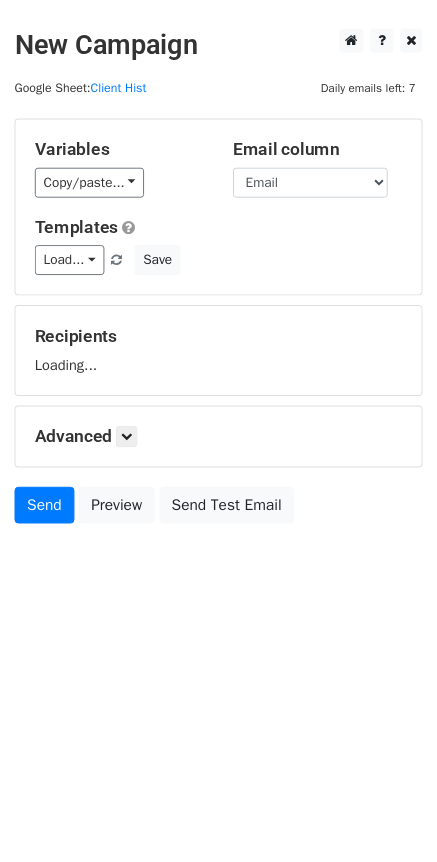 scroll, scrollTop: 0, scrollLeft: 0, axis: both 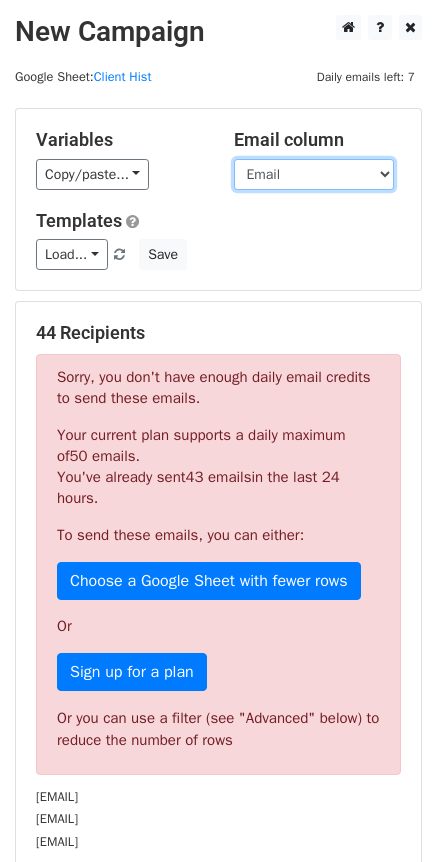 click on "Company
Agent
Phone
Email" at bounding box center [314, 174] 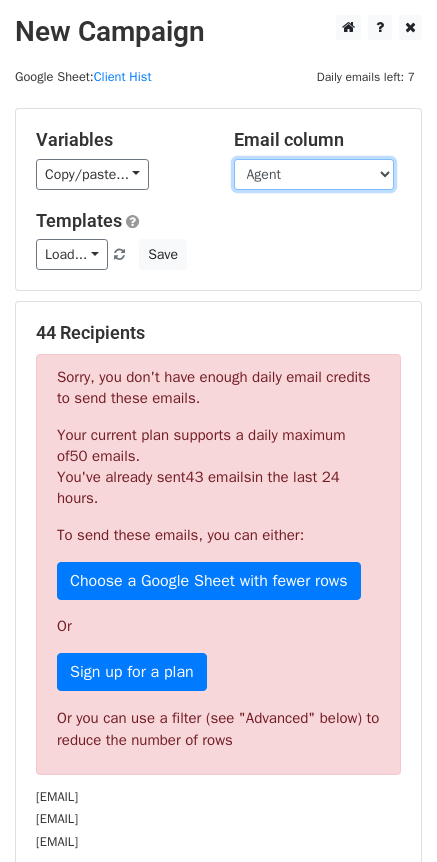 click on "Company
Agent
Phone
Email" at bounding box center [314, 174] 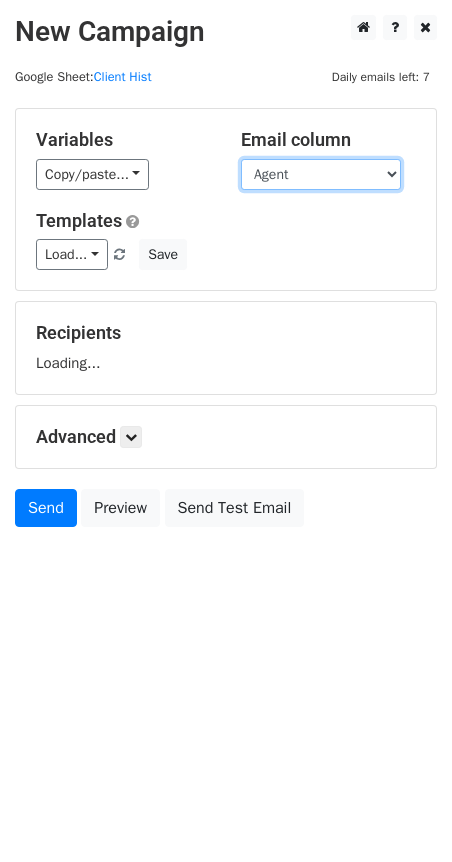 click on "Company
Agent
Phone
Email" at bounding box center [321, 174] 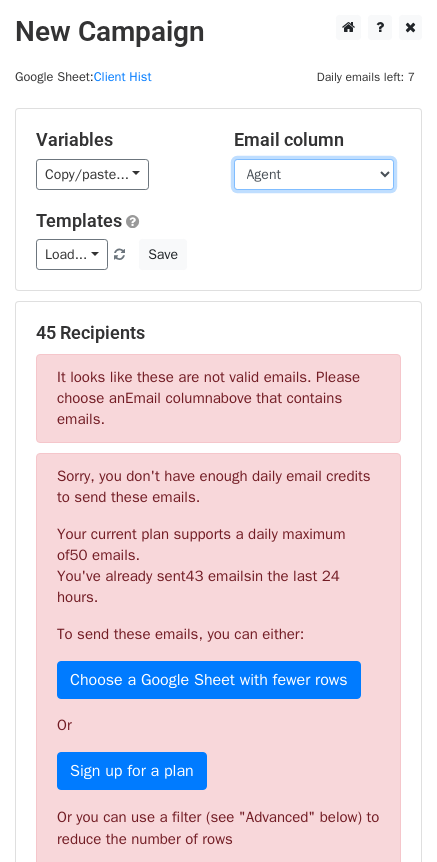 select on "Email" 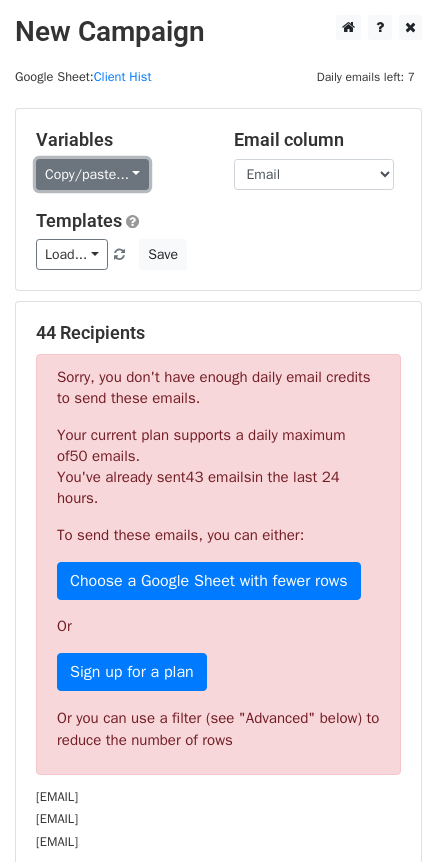 click on "Copy/paste..." at bounding box center (92, 174) 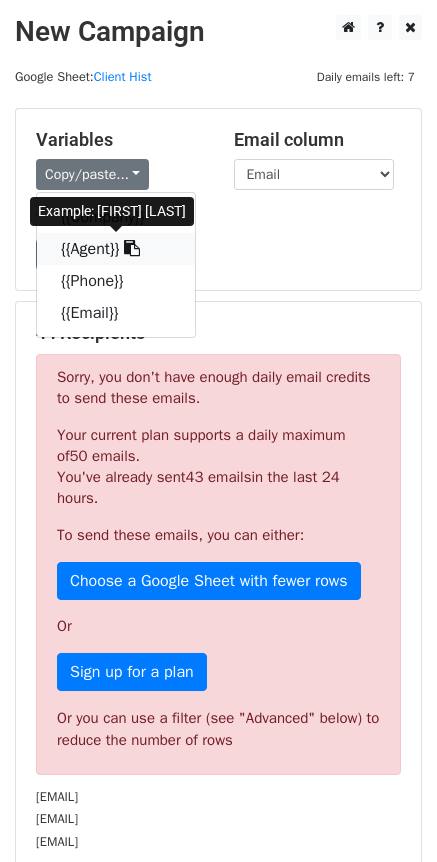 click on "{{Agent}}" at bounding box center (116, 249) 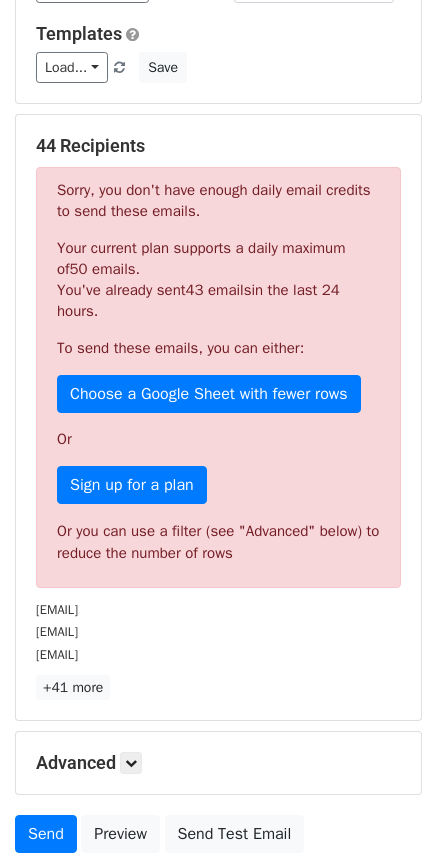 scroll, scrollTop: 348, scrollLeft: 0, axis: vertical 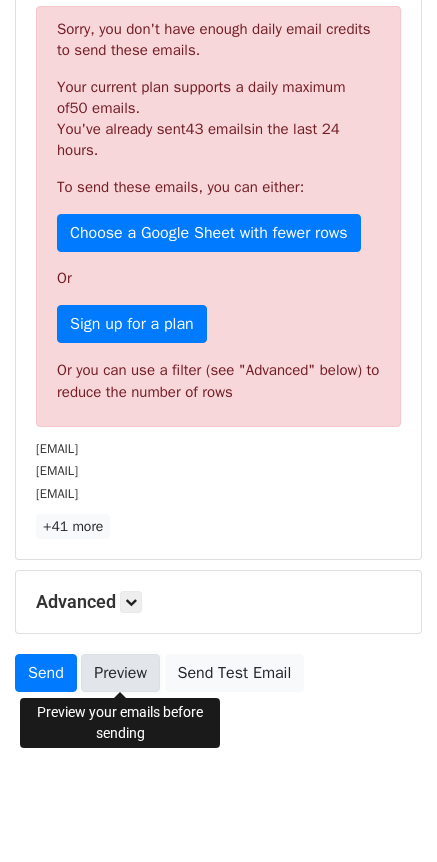 click on "Preview" at bounding box center (120, 673) 